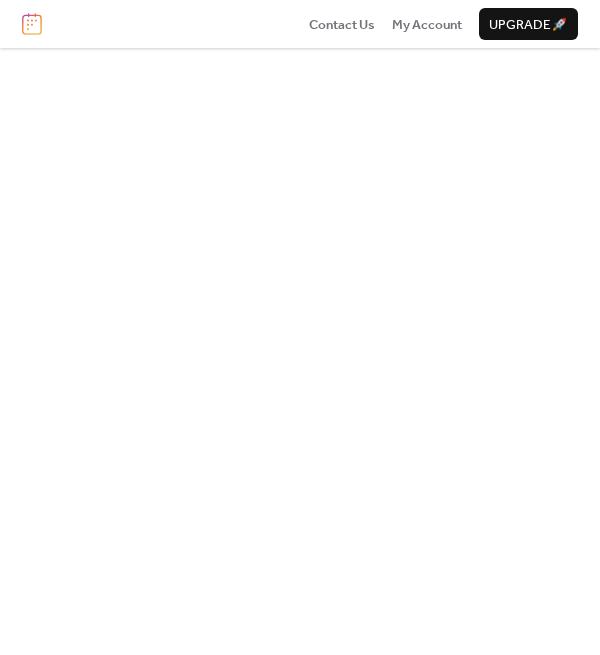 scroll, scrollTop: 0, scrollLeft: 0, axis: both 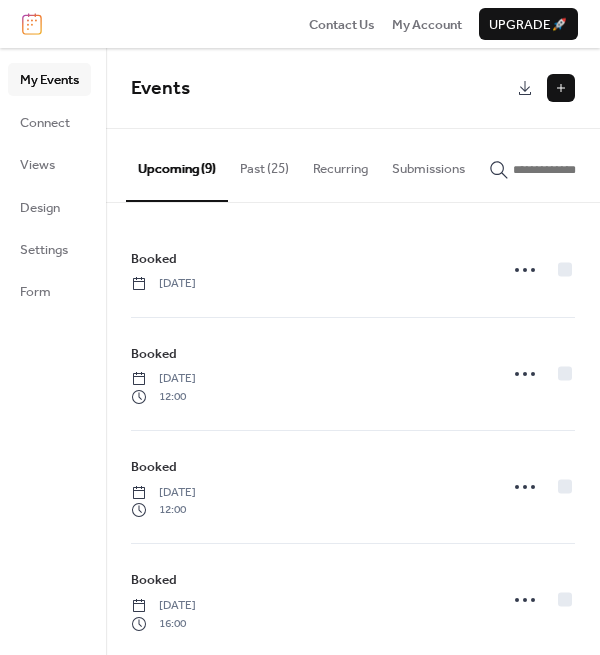 click at bounding box center [561, 88] 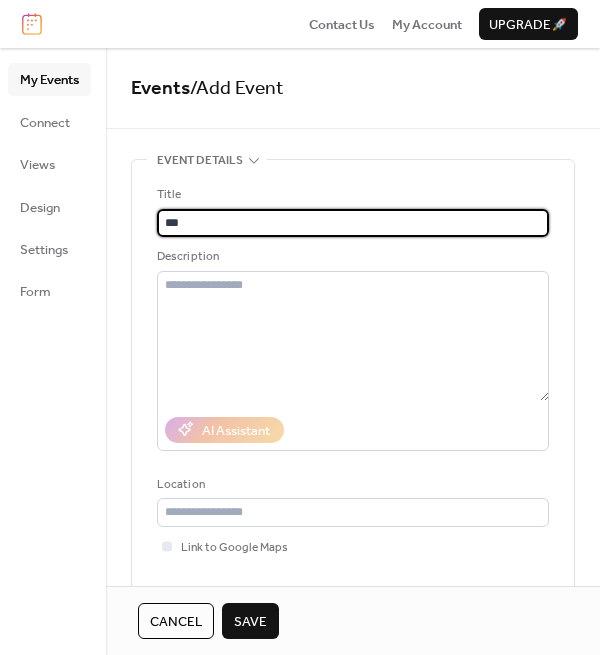 type on "******" 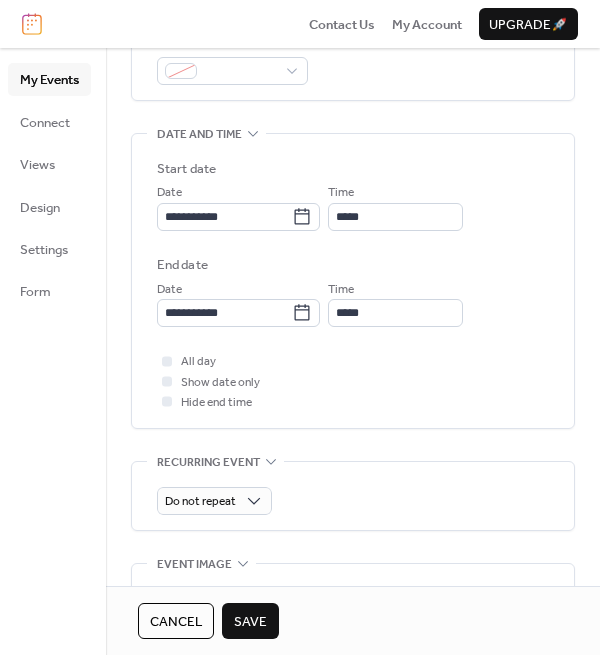 scroll, scrollTop: 552, scrollLeft: 0, axis: vertical 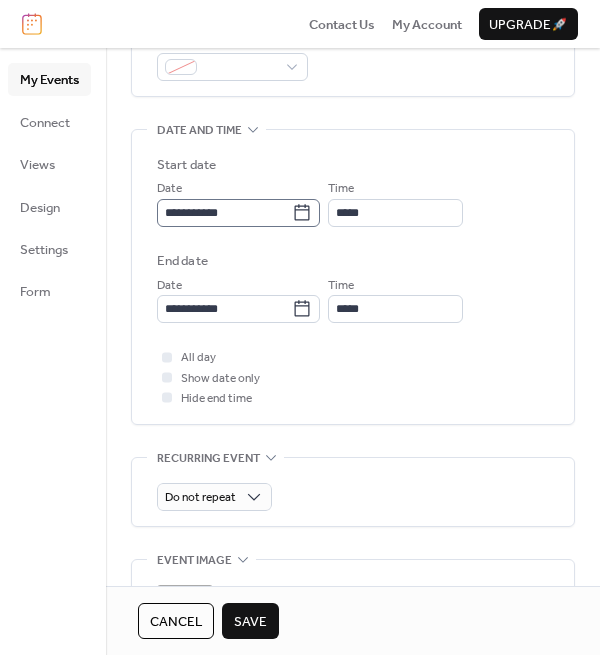 click 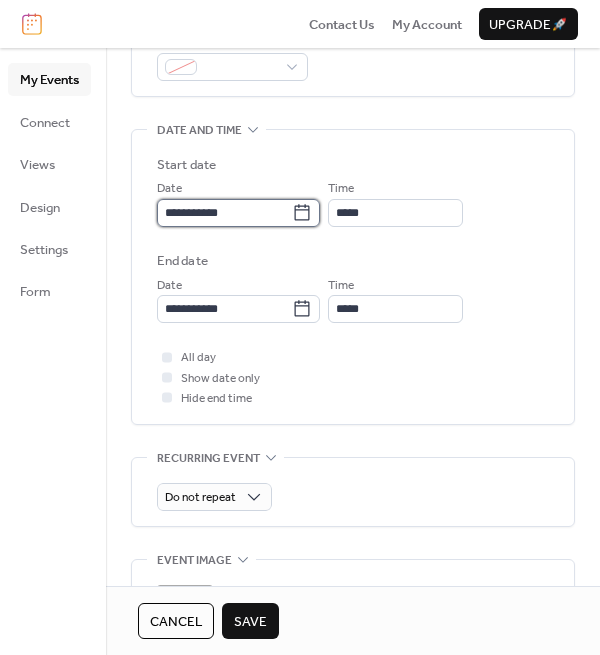 click on "**********" at bounding box center [224, 213] 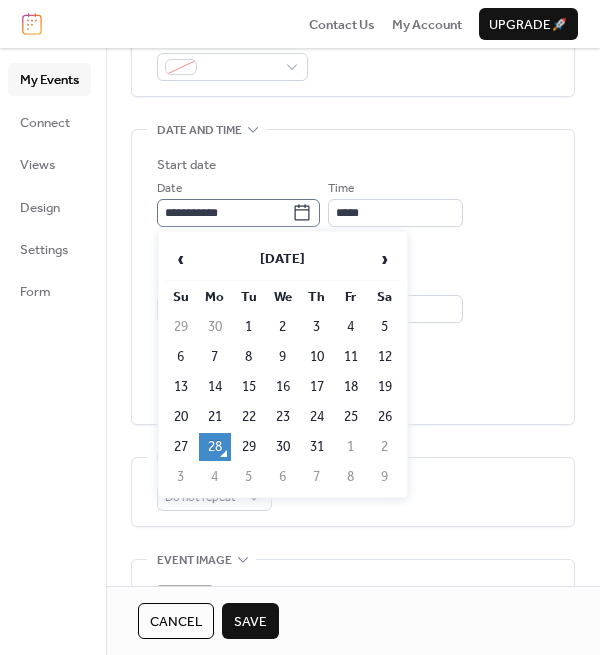 click 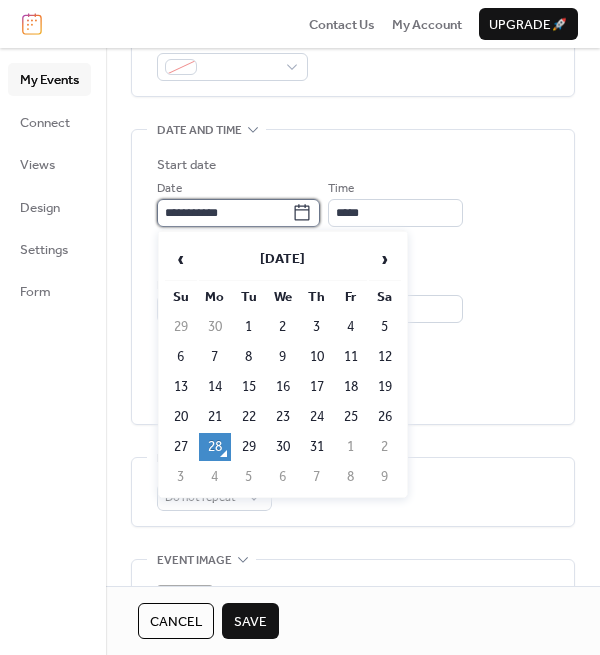 click on "**********" at bounding box center [224, 213] 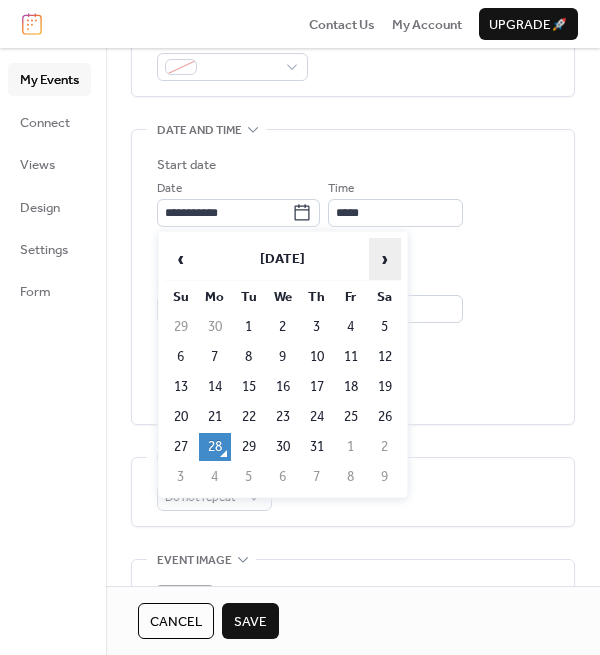click on "›" at bounding box center (385, 259) 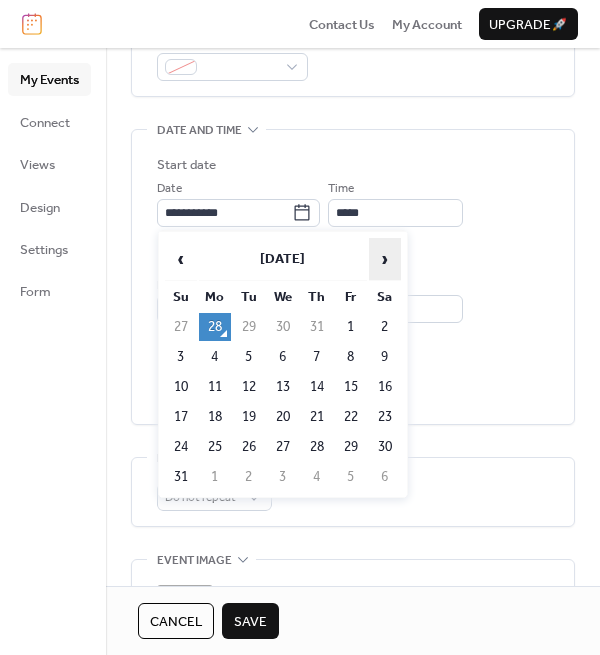 click on "›" at bounding box center [385, 259] 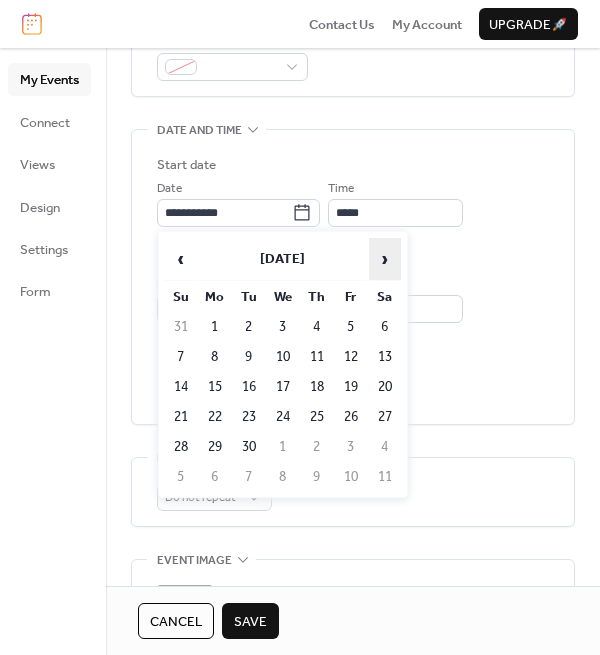 click on "›" at bounding box center [385, 259] 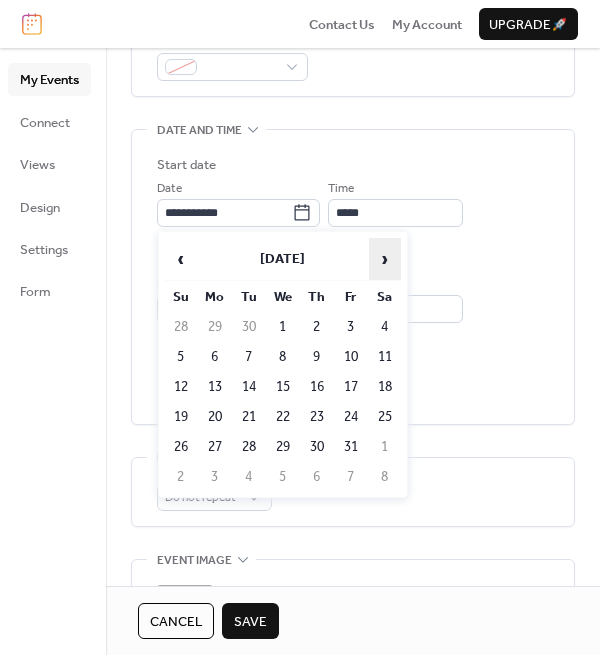 click on "›" at bounding box center [385, 259] 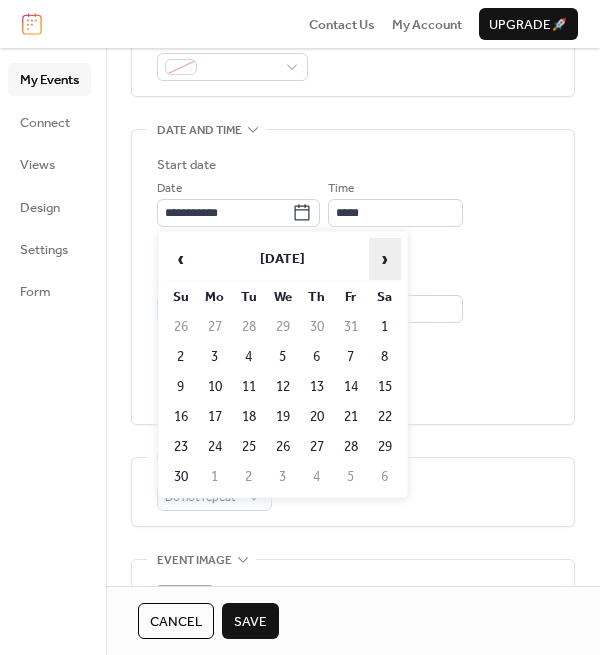 click on "›" at bounding box center (385, 259) 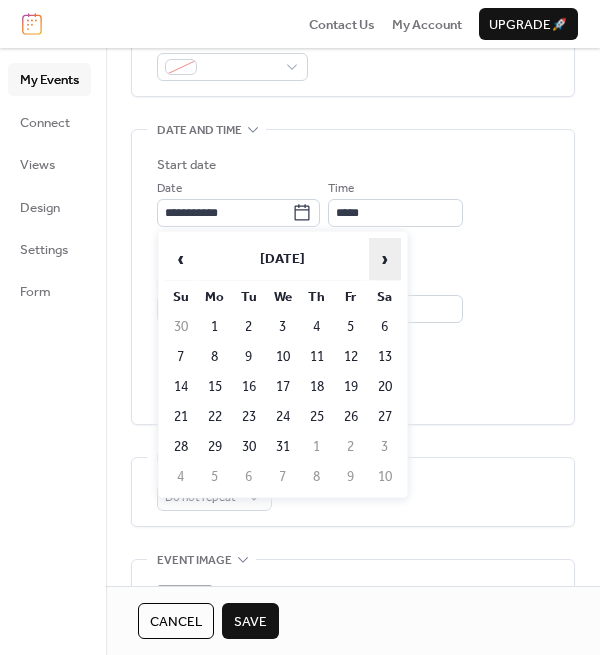 click on "›" at bounding box center (385, 259) 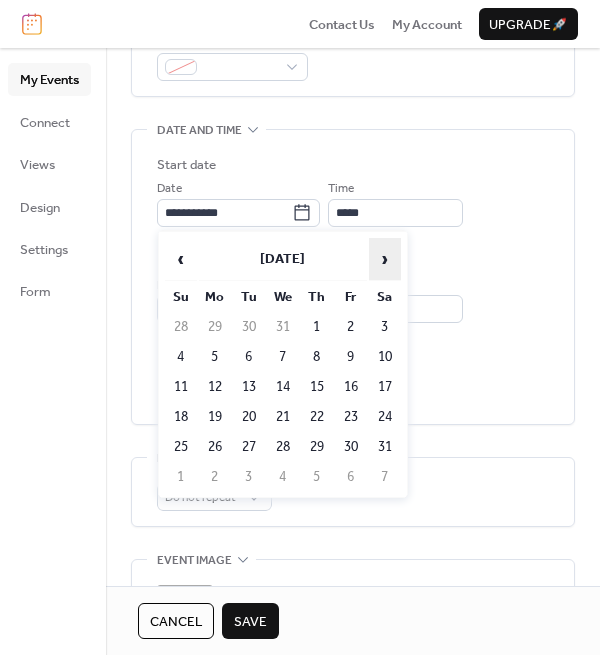 click on "›" at bounding box center [385, 259] 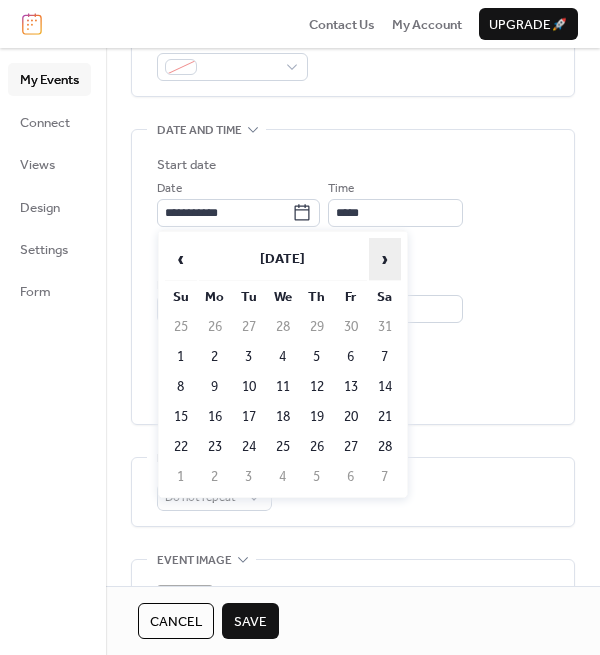 click on "›" at bounding box center (385, 259) 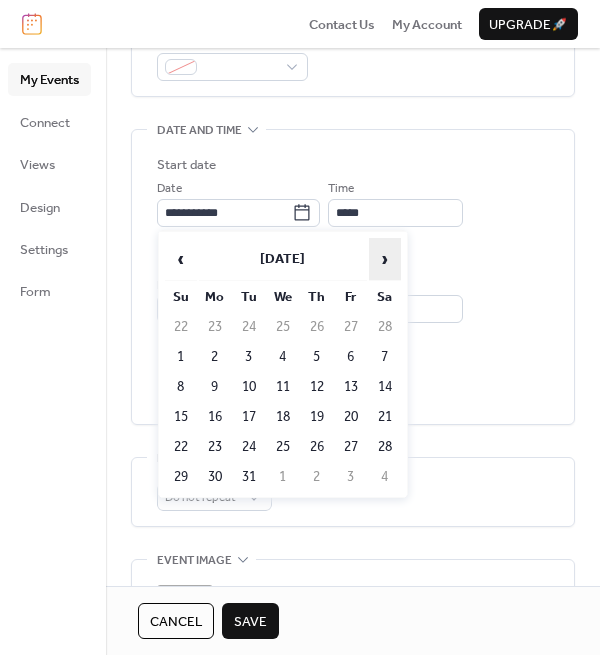 click on "›" at bounding box center (385, 259) 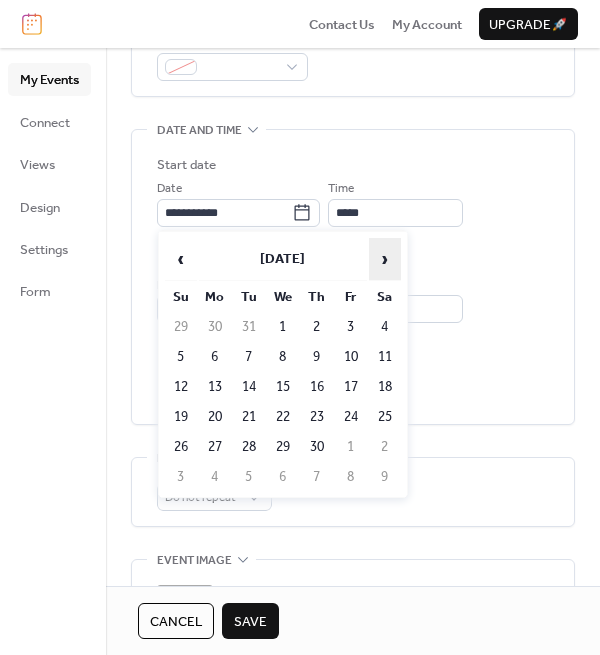 click on "›" at bounding box center [385, 259] 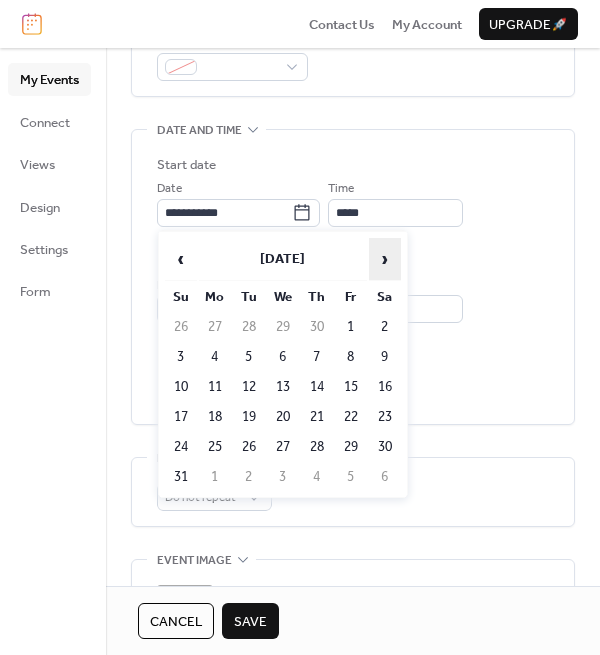 click on "›" at bounding box center [385, 259] 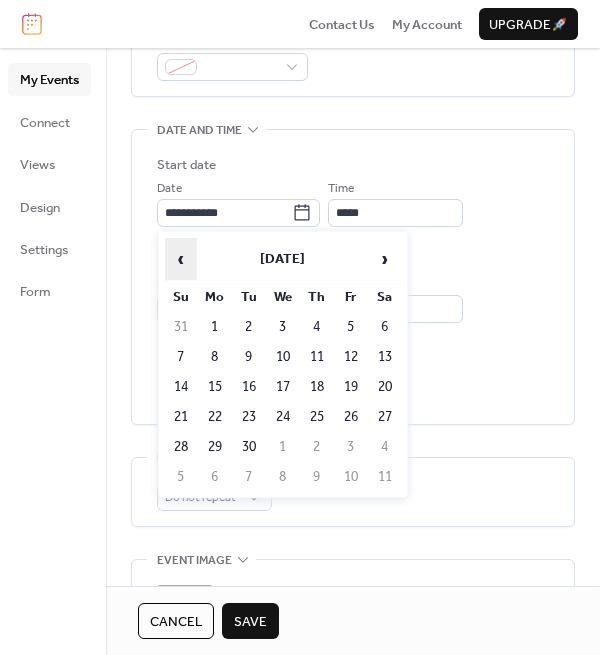 click on "‹" at bounding box center [181, 259] 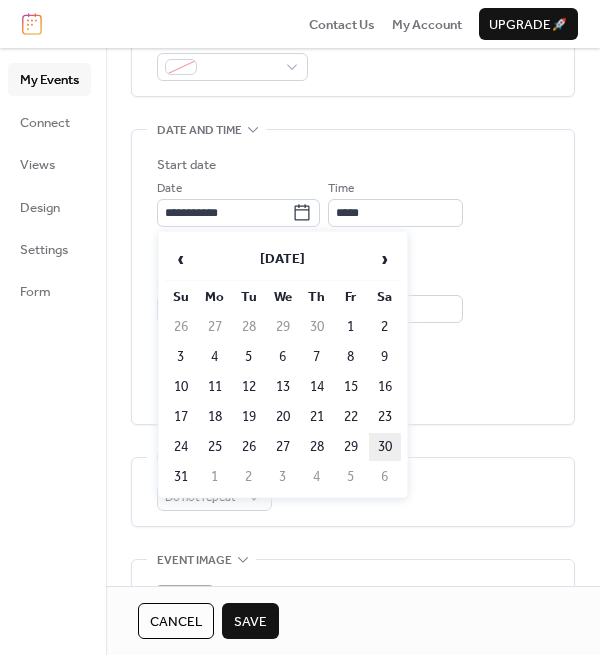 click on "30" at bounding box center (385, 447) 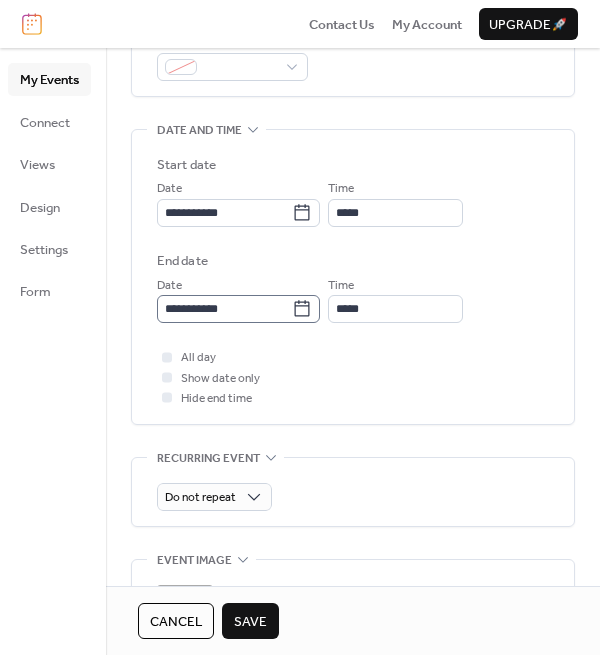 click 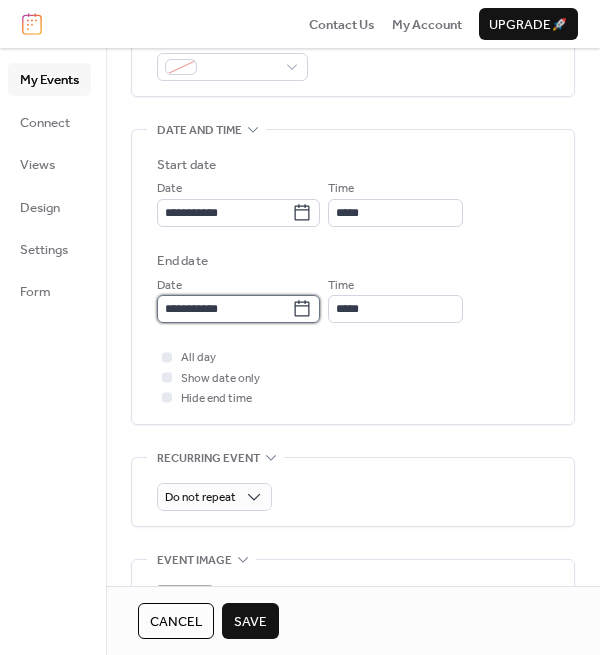 click on "**********" at bounding box center (224, 309) 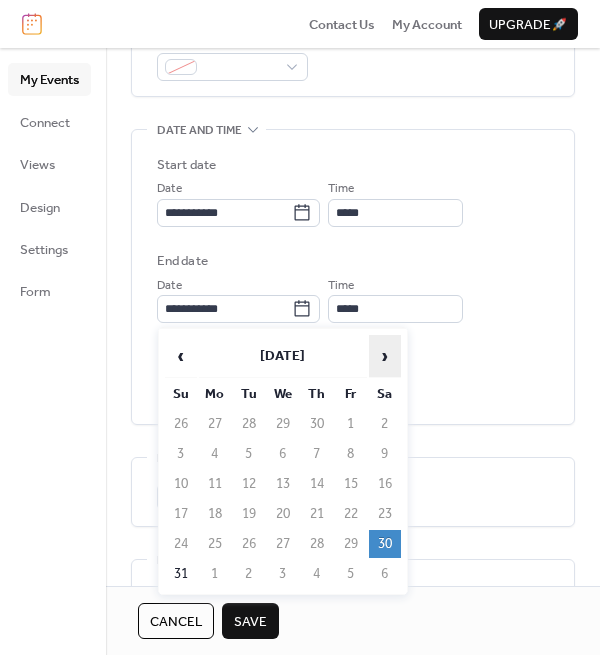 click on "›" at bounding box center (385, 356) 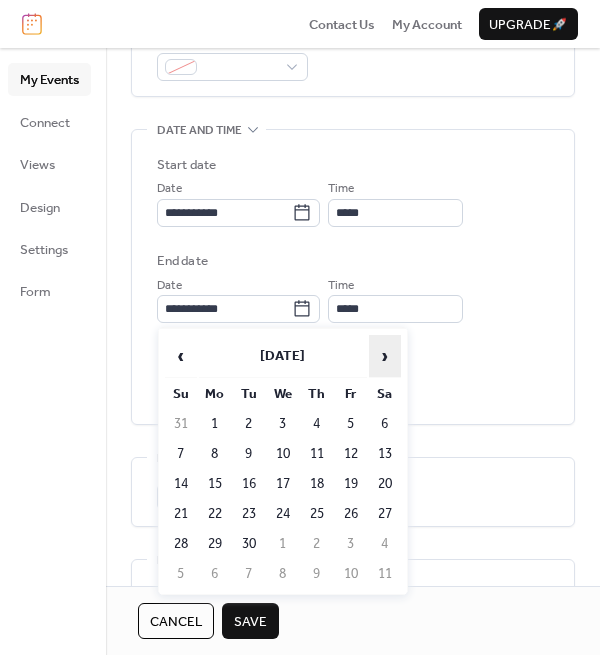 click on "›" at bounding box center (385, 356) 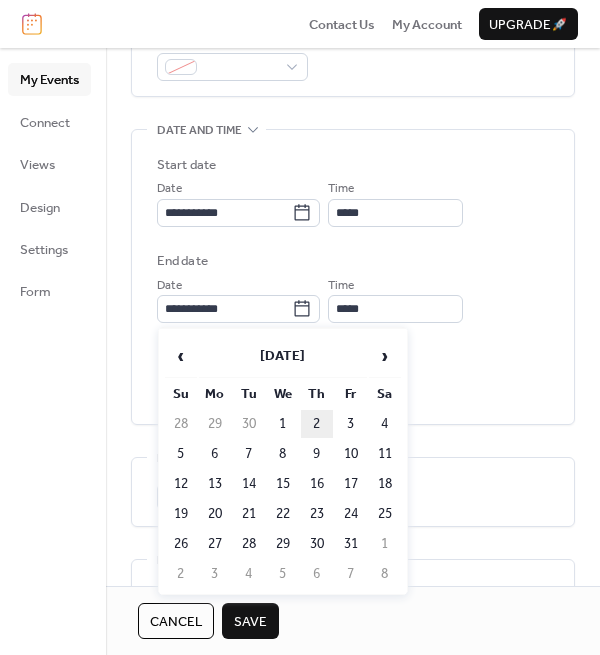 click on "2" at bounding box center (317, 424) 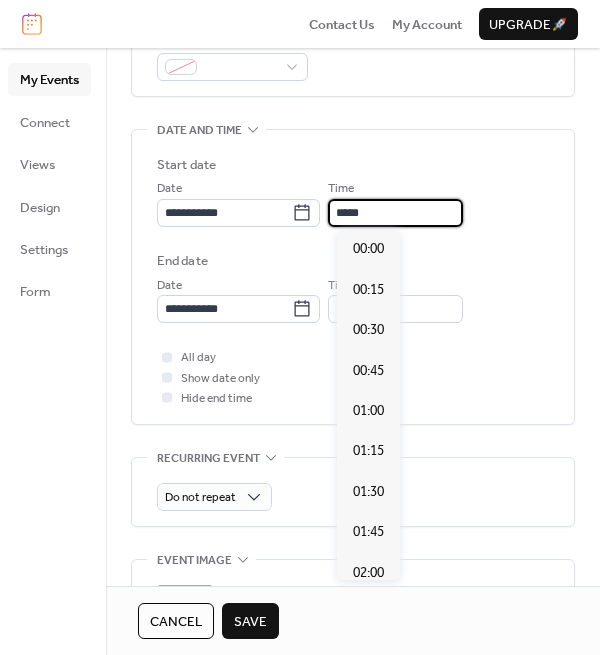 click on "*****" at bounding box center (395, 213) 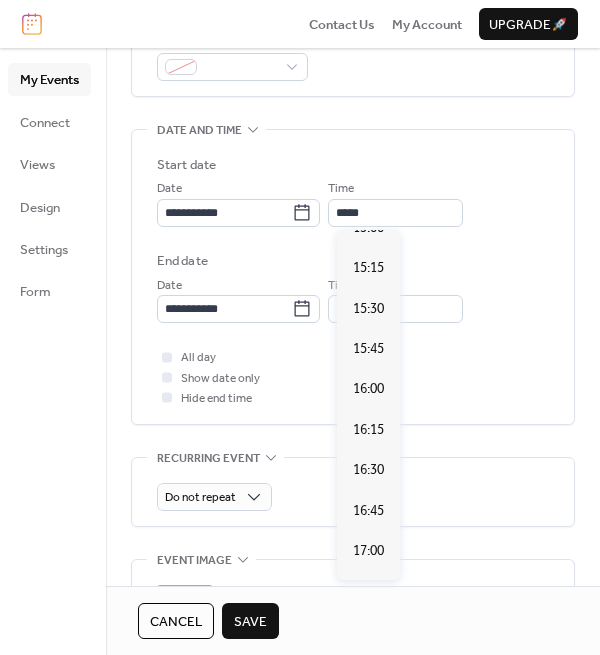 scroll, scrollTop: 2490, scrollLeft: 0, axis: vertical 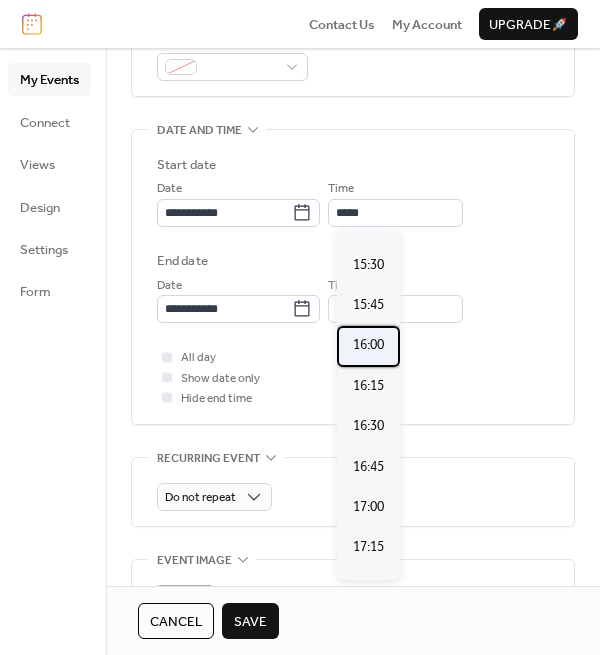 click on "16:00" at bounding box center (368, 345) 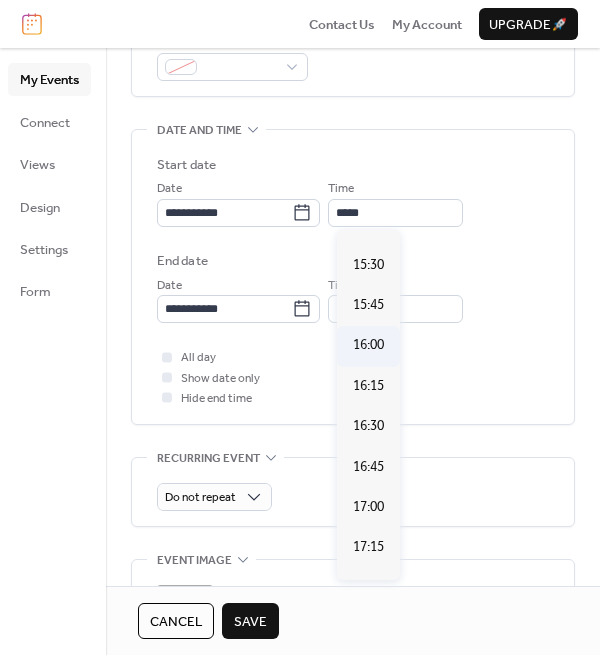 type on "*****" 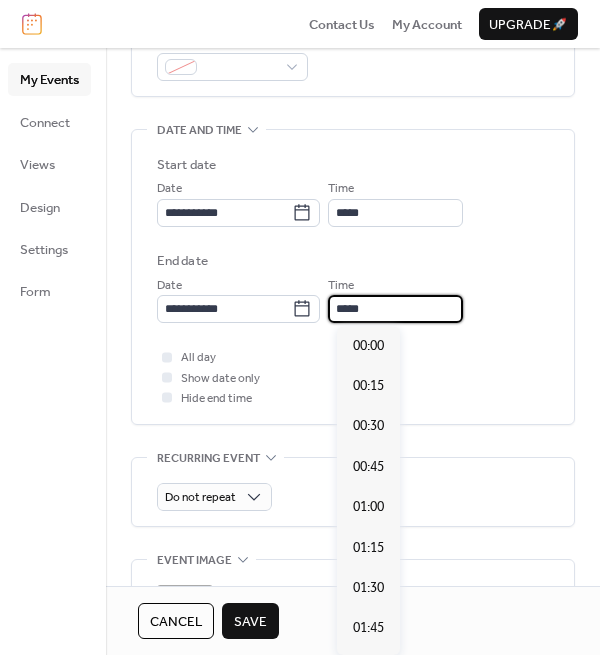 click on "*****" at bounding box center (395, 309) 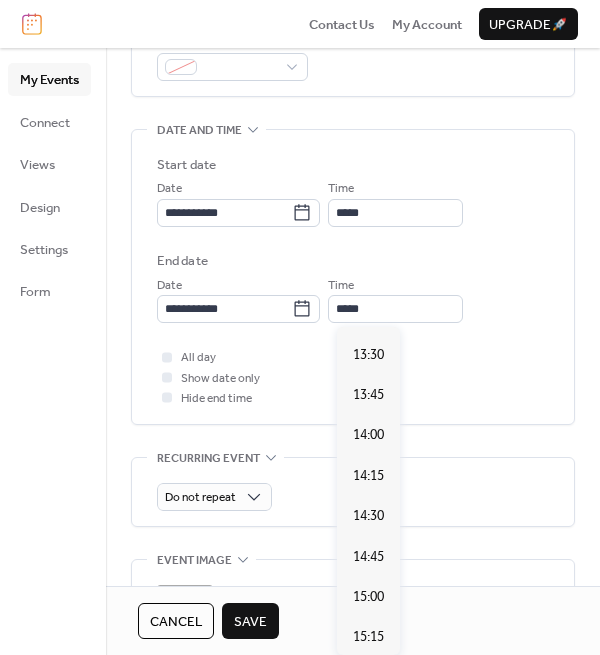 scroll, scrollTop: 1886, scrollLeft: 0, axis: vertical 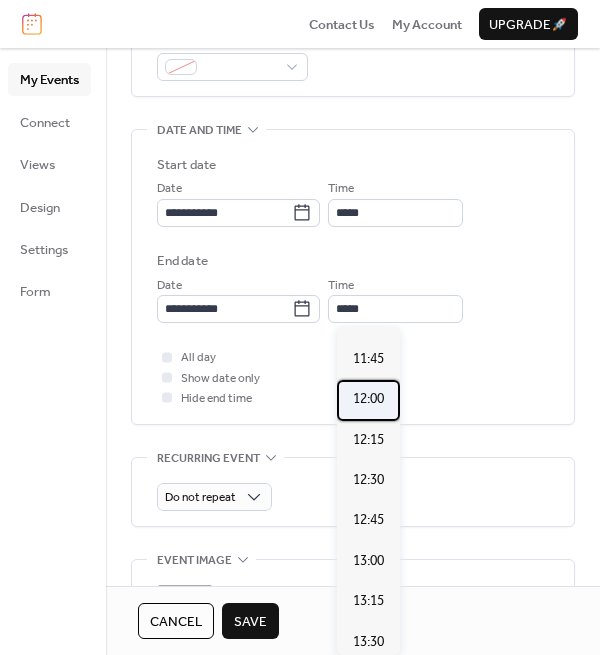 click on "12:00" at bounding box center [368, 399] 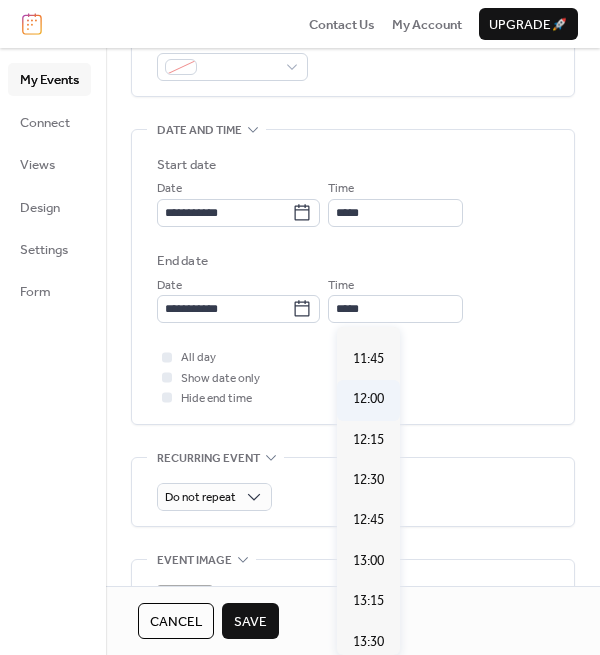 type on "*****" 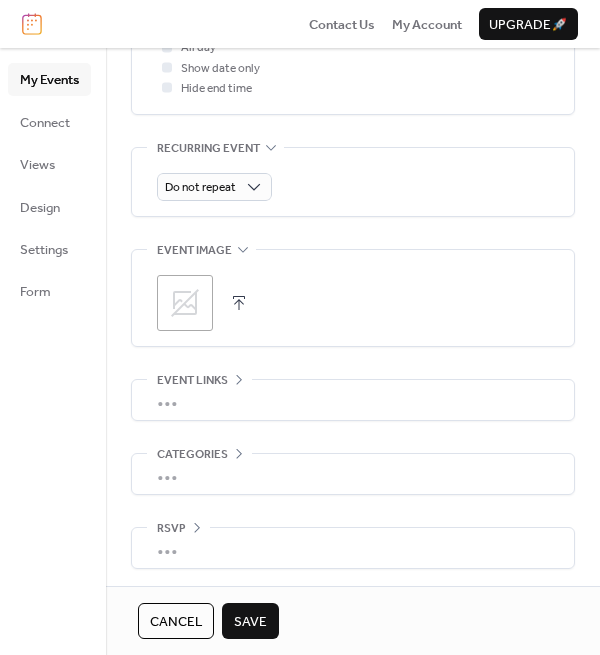 scroll, scrollTop: 392, scrollLeft: 0, axis: vertical 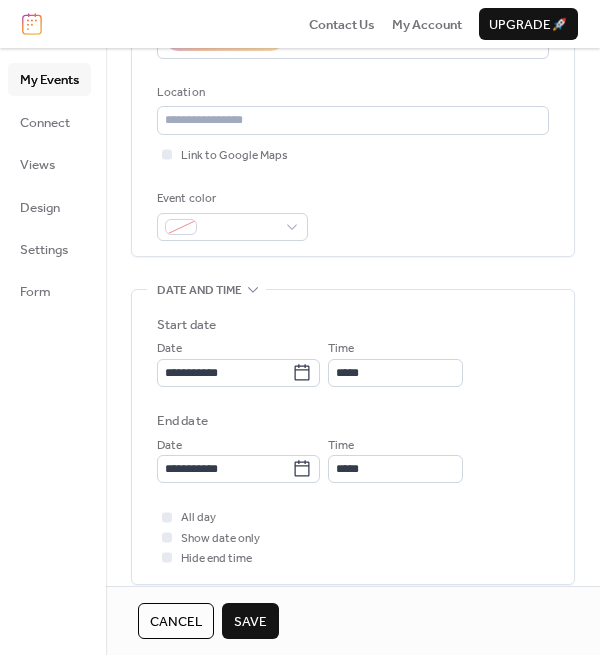 click on "Save" at bounding box center [250, 622] 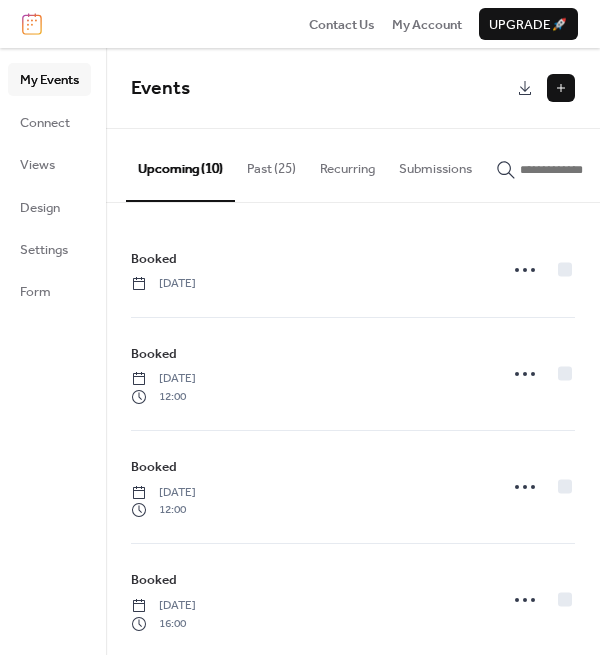 click at bounding box center (561, 88) 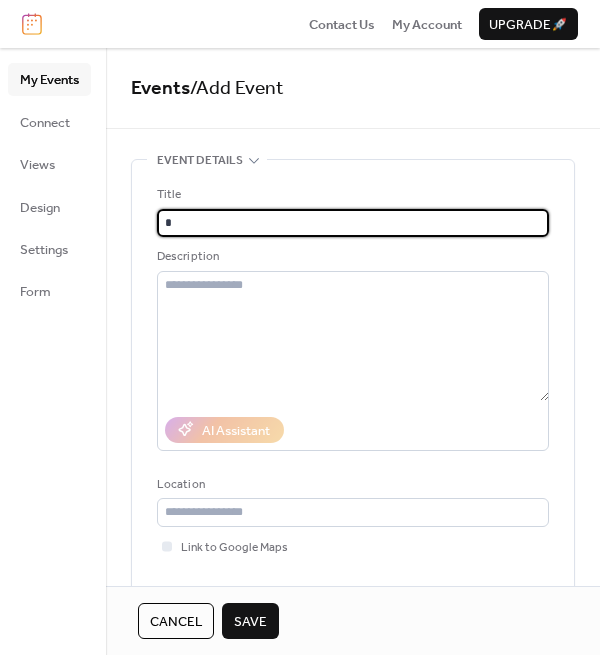 type on "******" 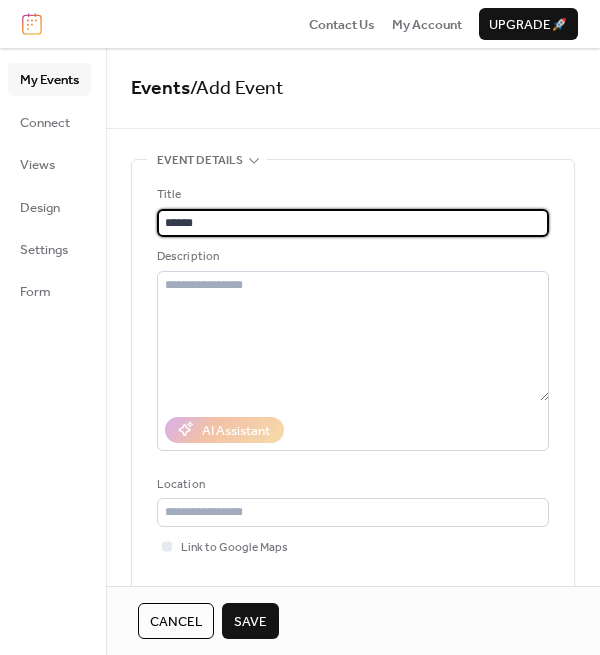 scroll, scrollTop: 470, scrollLeft: 0, axis: vertical 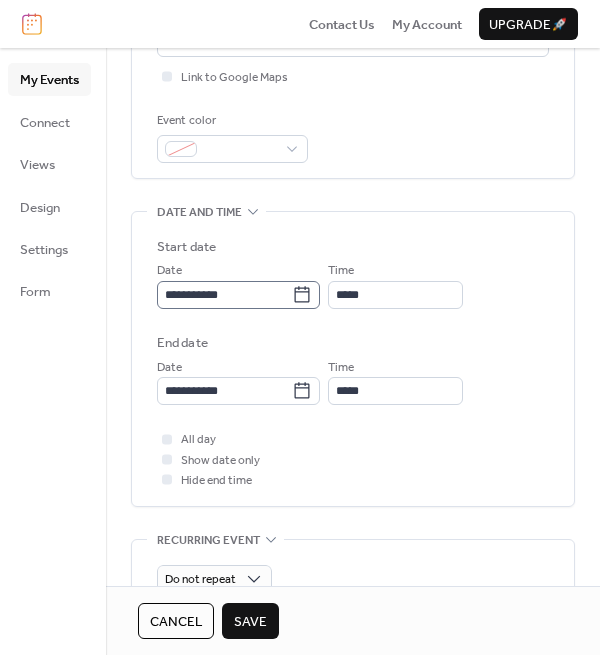 click 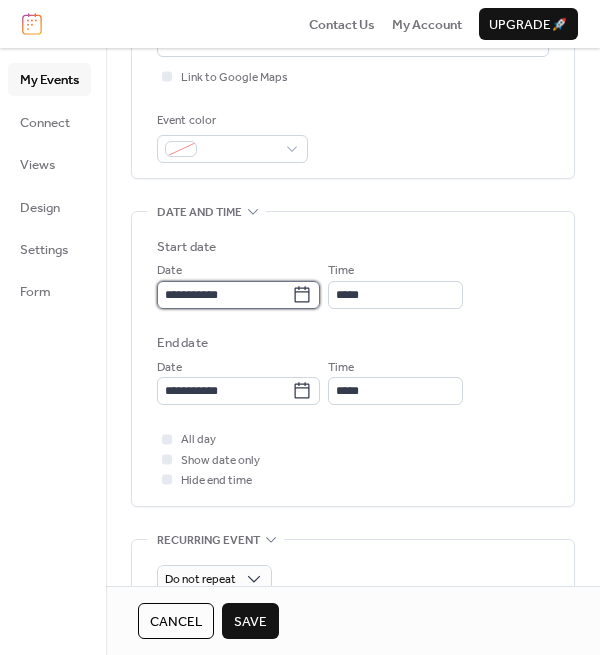 click on "**********" at bounding box center (224, 295) 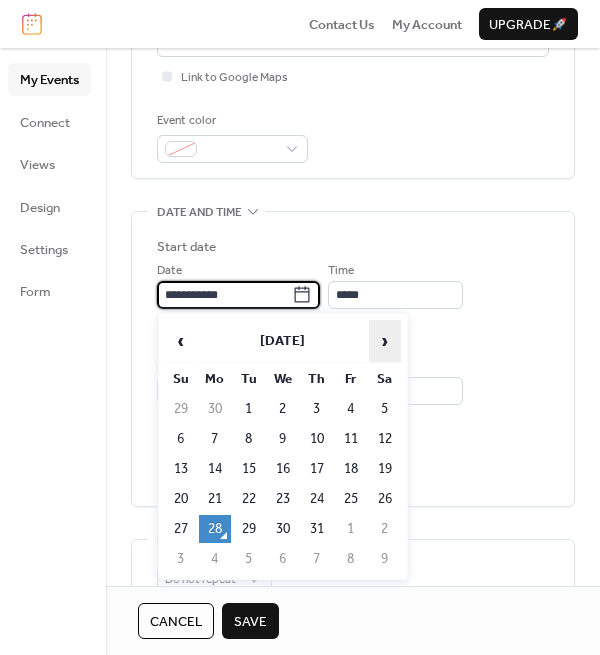 click on "›" at bounding box center [385, 341] 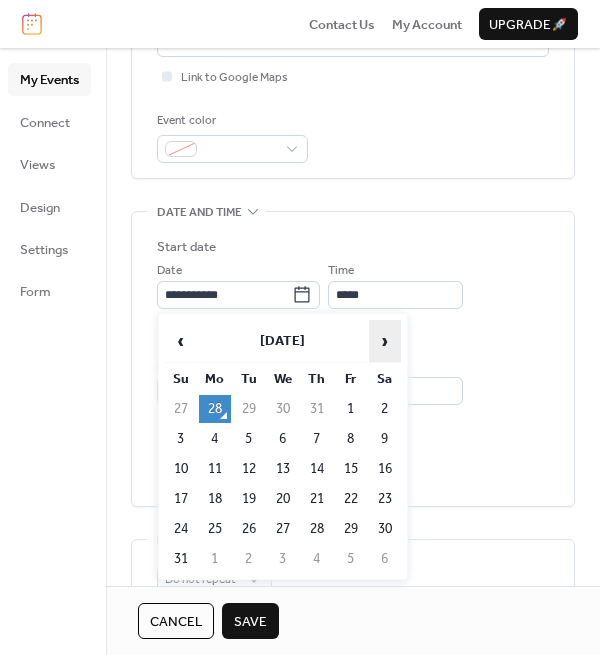 click on "›" at bounding box center [385, 341] 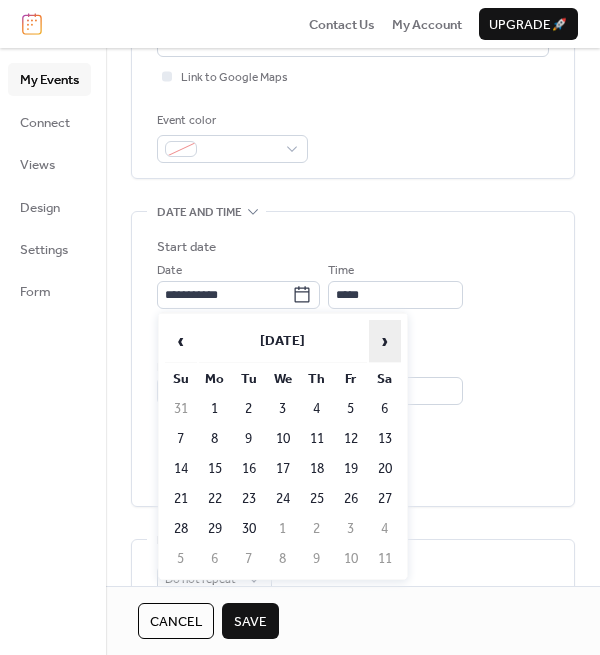 click on "›" at bounding box center (385, 341) 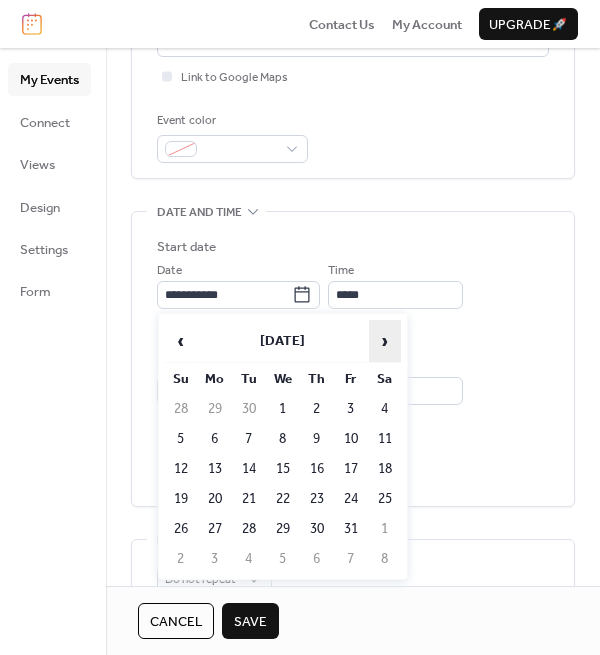 click on "›" at bounding box center [385, 341] 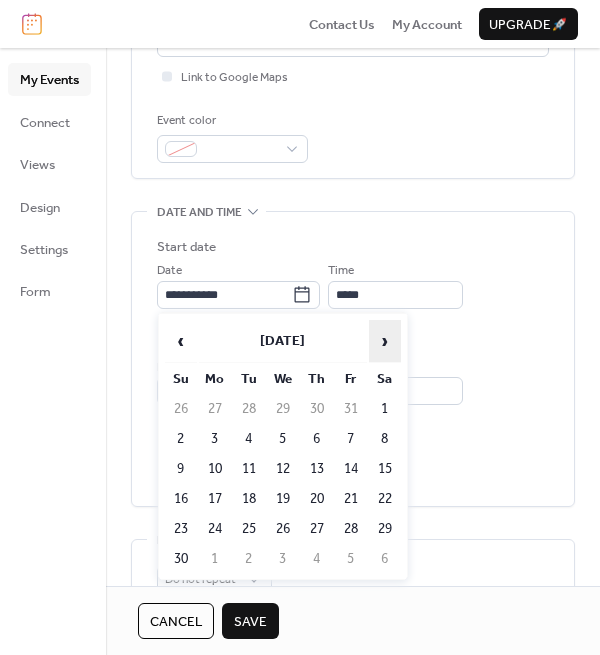 click on "›" at bounding box center (385, 341) 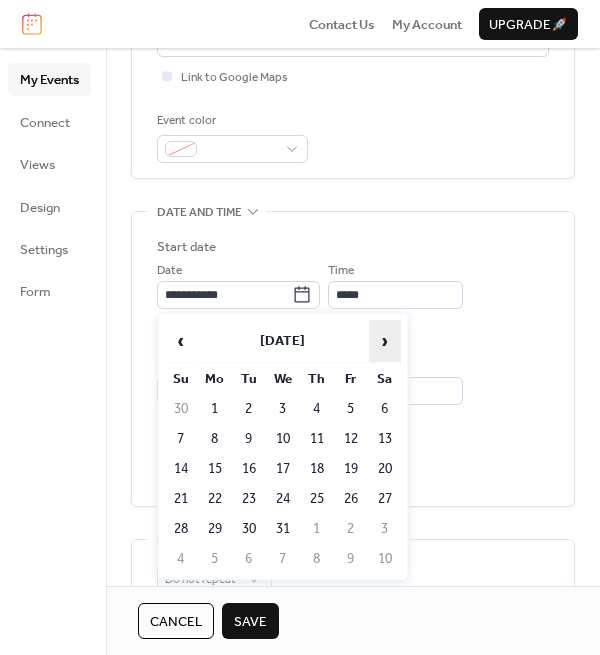 click on "›" at bounding box center [385, 341] 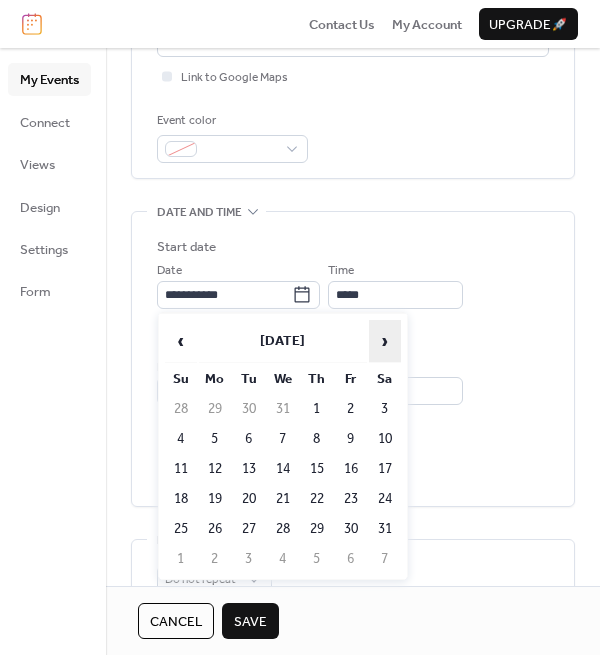 click on "›" at bounding box center (385, 341) 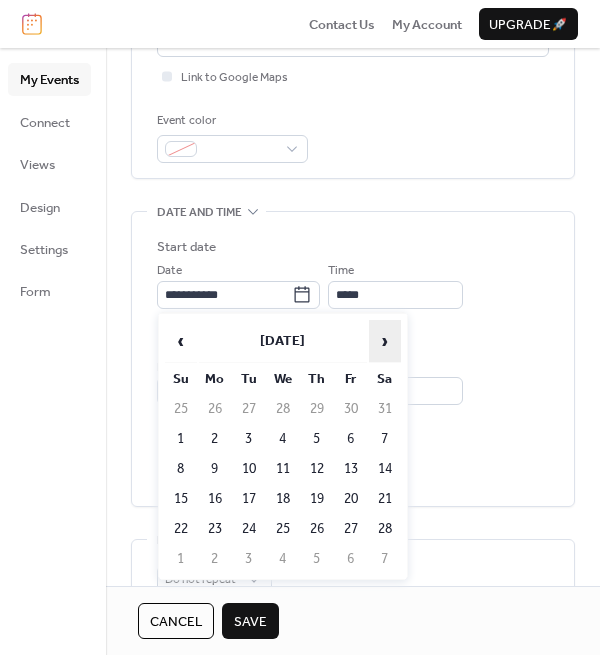 click on "›" at bounding box center (385, 341) 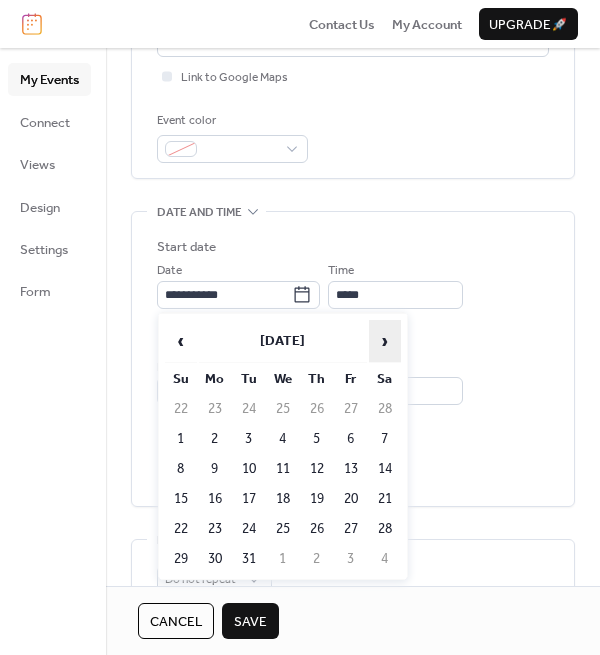 click on "›" at bounding box center (385, 341) 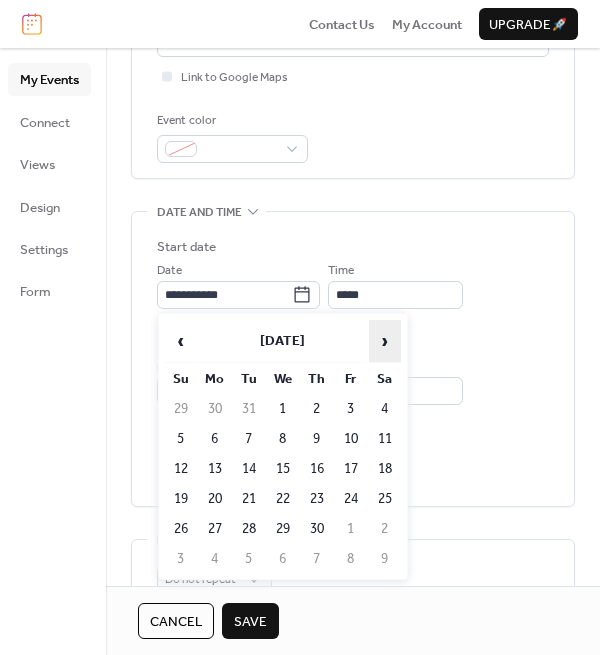 click on "›" at bounding box center (385, 341) 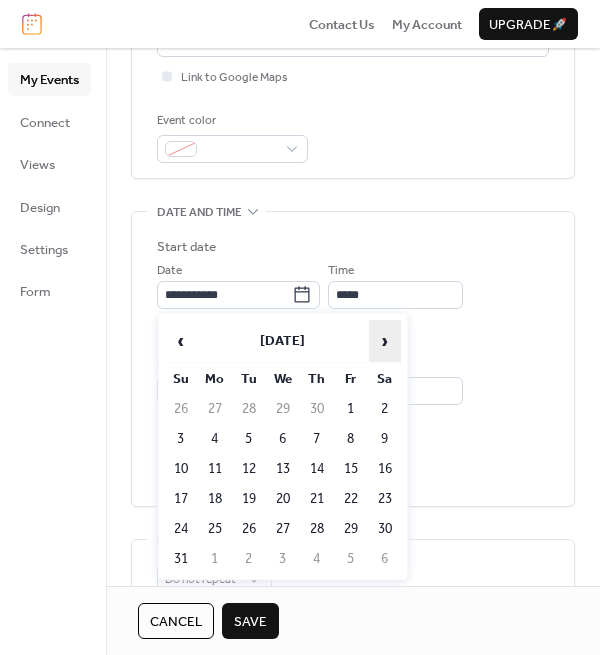 click on "›" at bounding box center [385, 341] 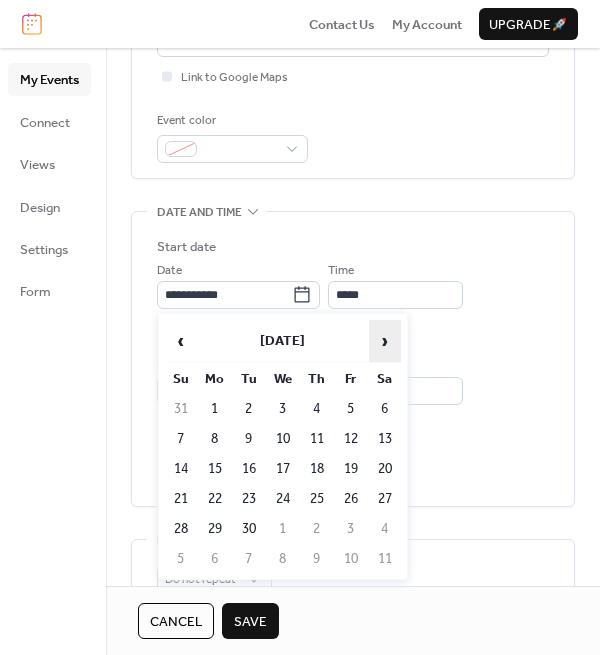 click on "›" at bounding box center [385, 341] 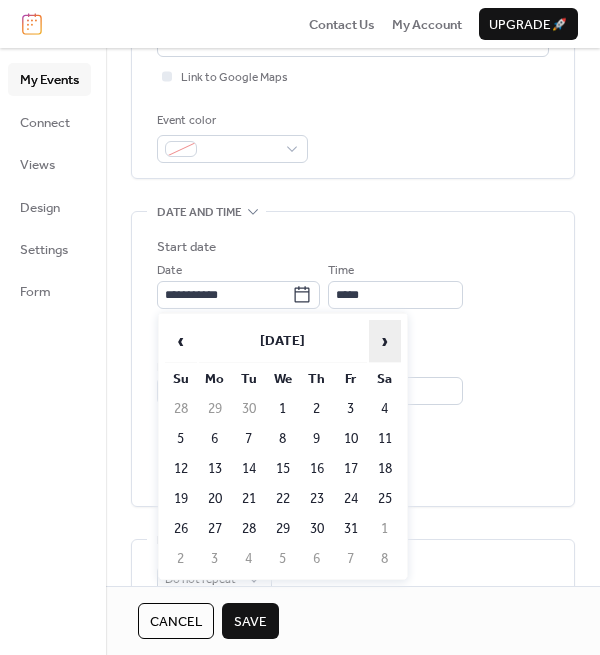 click on "›" at bounding box center [385, 341] 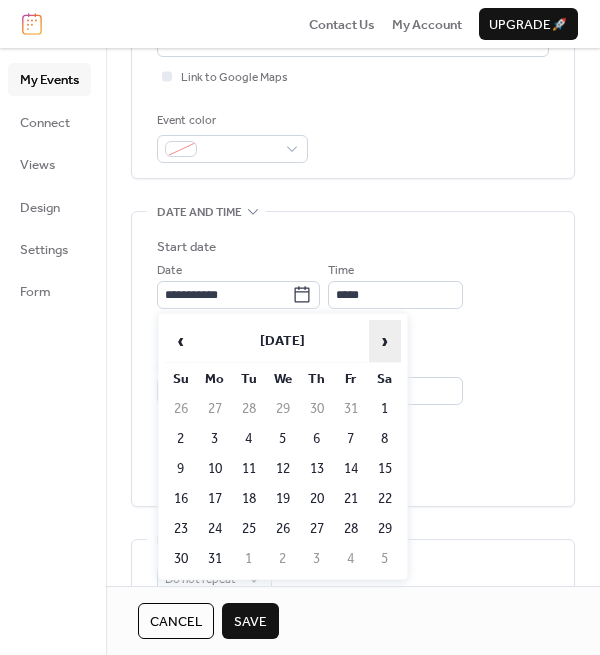 click on "›" at bounding box center (385, 341) 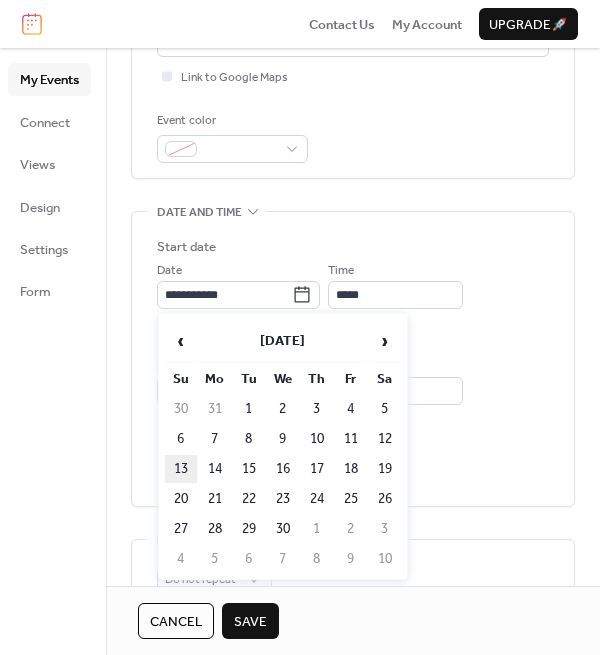click on "13" at bounding box center [181, 469] 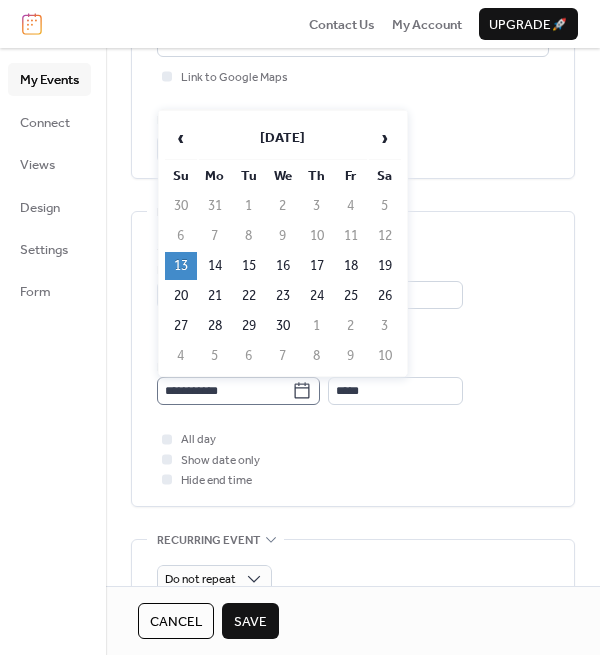 click 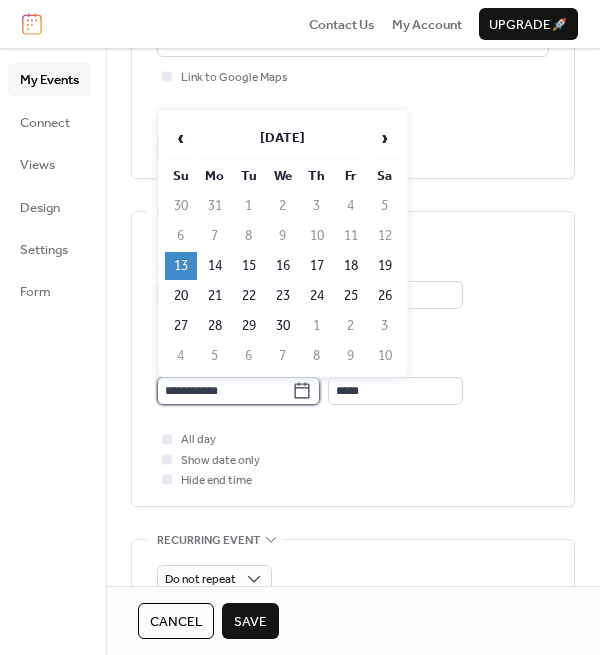 click on "**********" at bounding box center (224, 391) 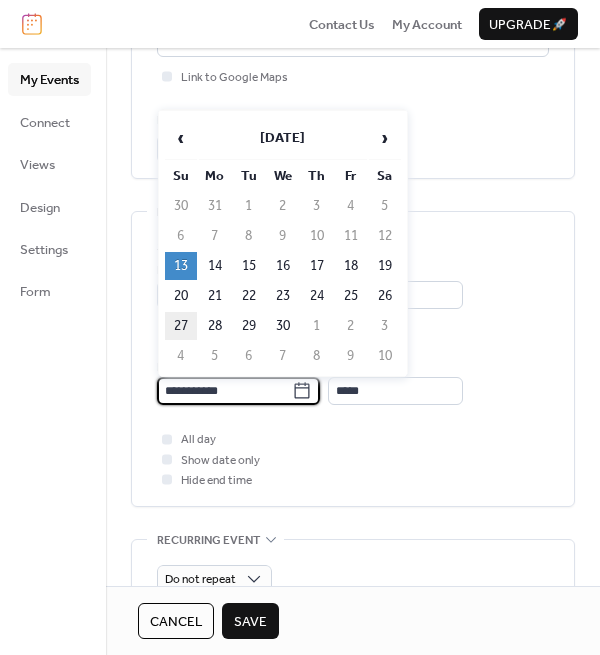 click on "27" at bounding box center [181, 326] 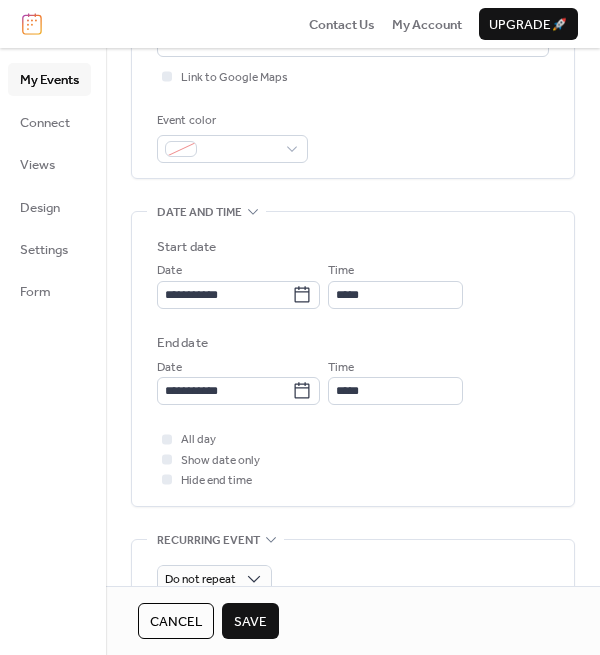 click on "Save" at bounding box center (250, 622) 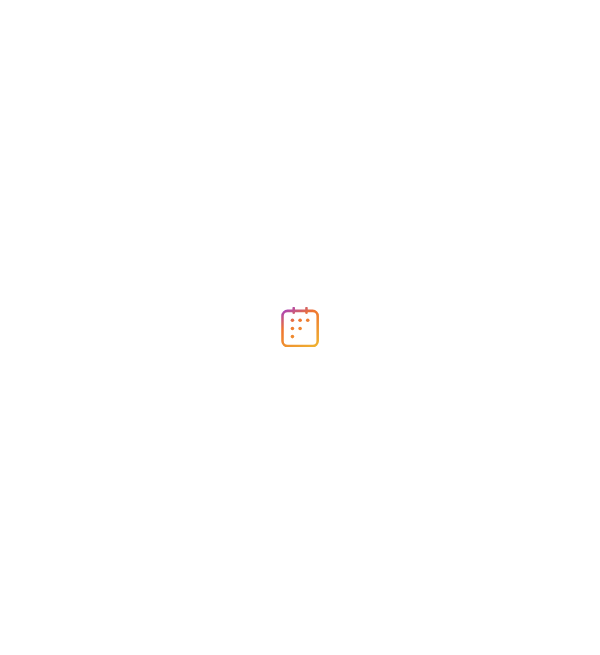 scroll, scrollTop: 0, scrollLeft: 0, axis: both 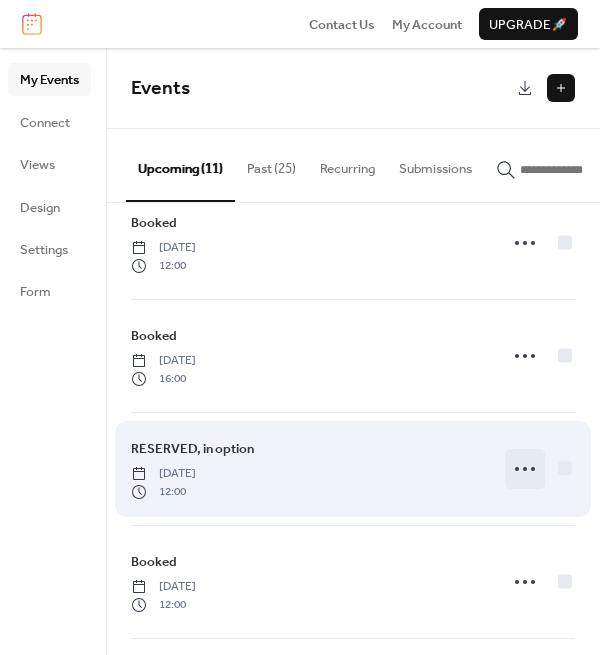 click 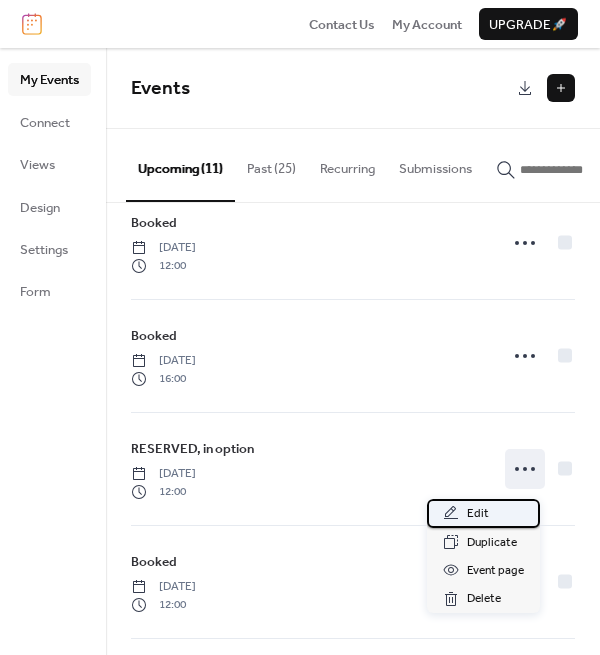 click on "Edit" at bounding box center (478, 514) 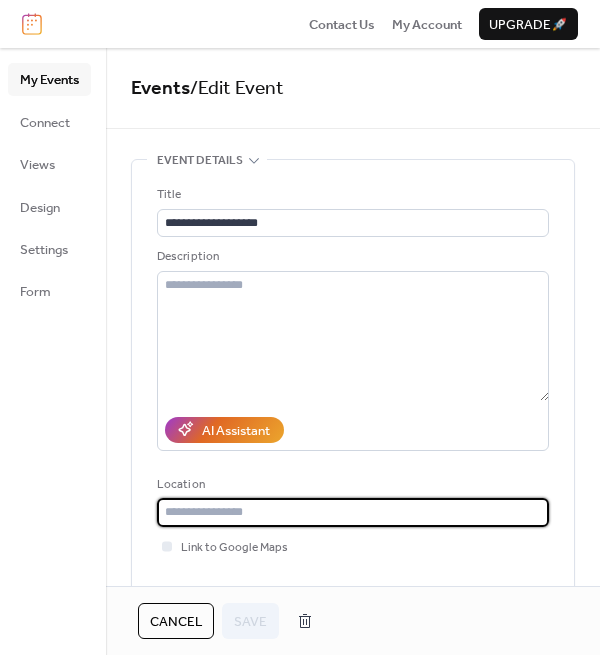 click at bounding box center [353, 512] 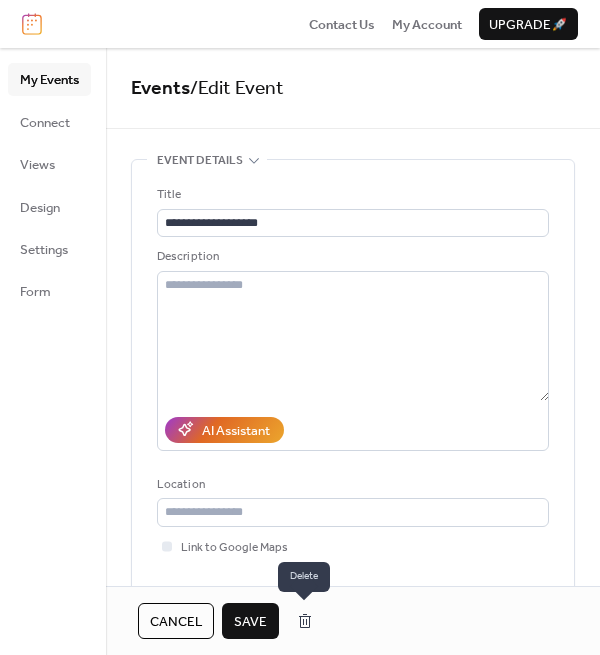 click at bounding box center (305, 621) 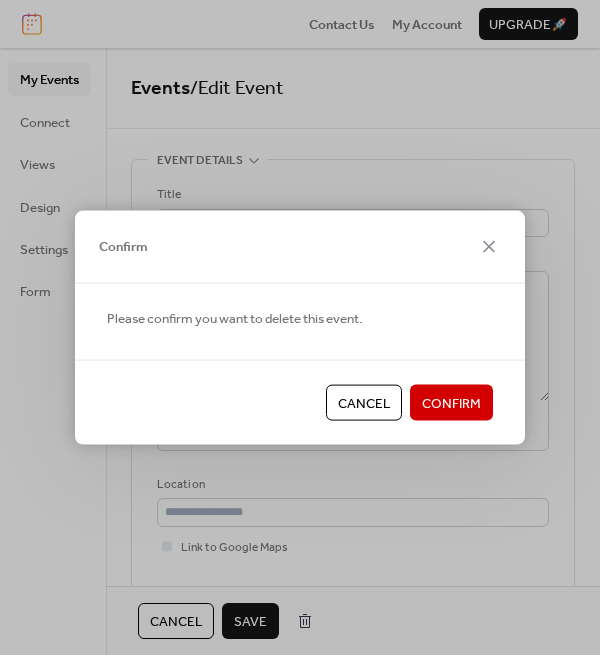 click on "Confirm" at bounding box center (451, 404) 